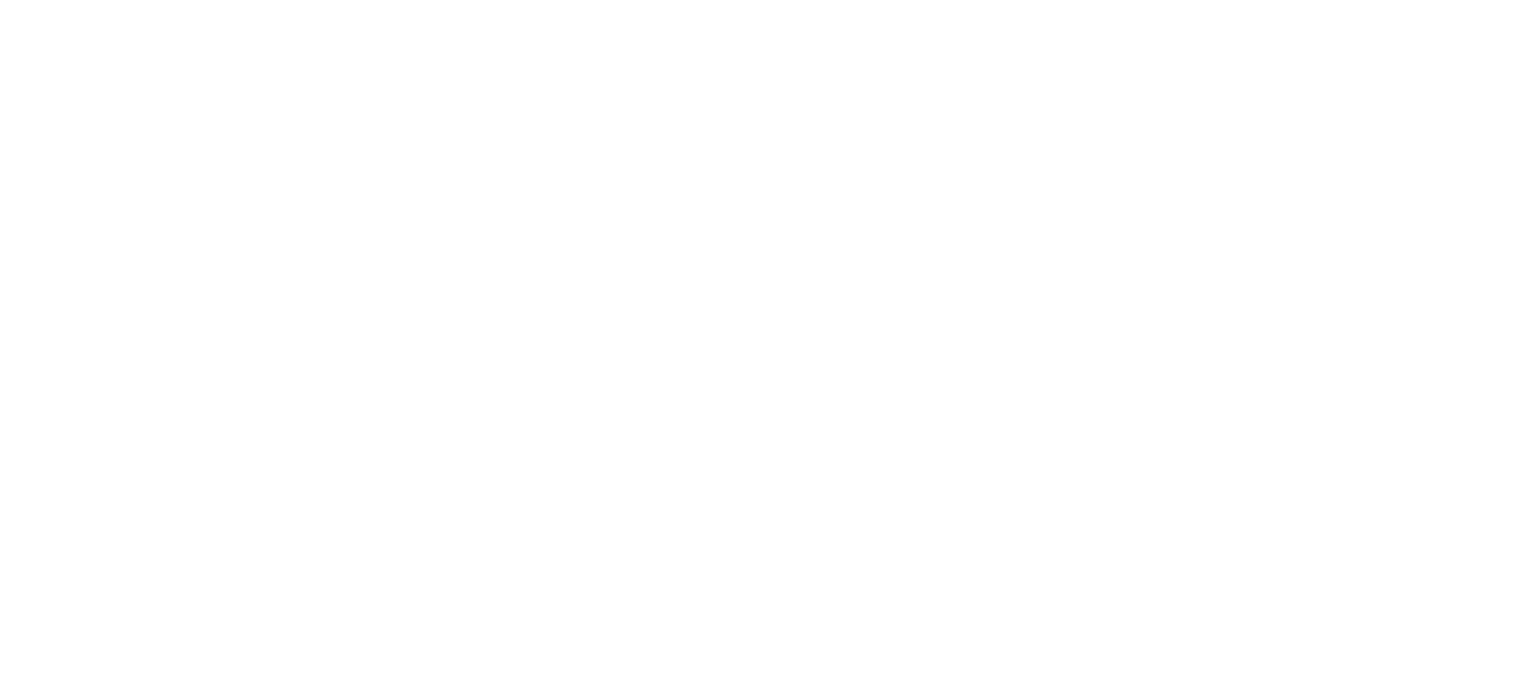 scroll, scrollTop: 0, scrollLeft: 0, axis: both 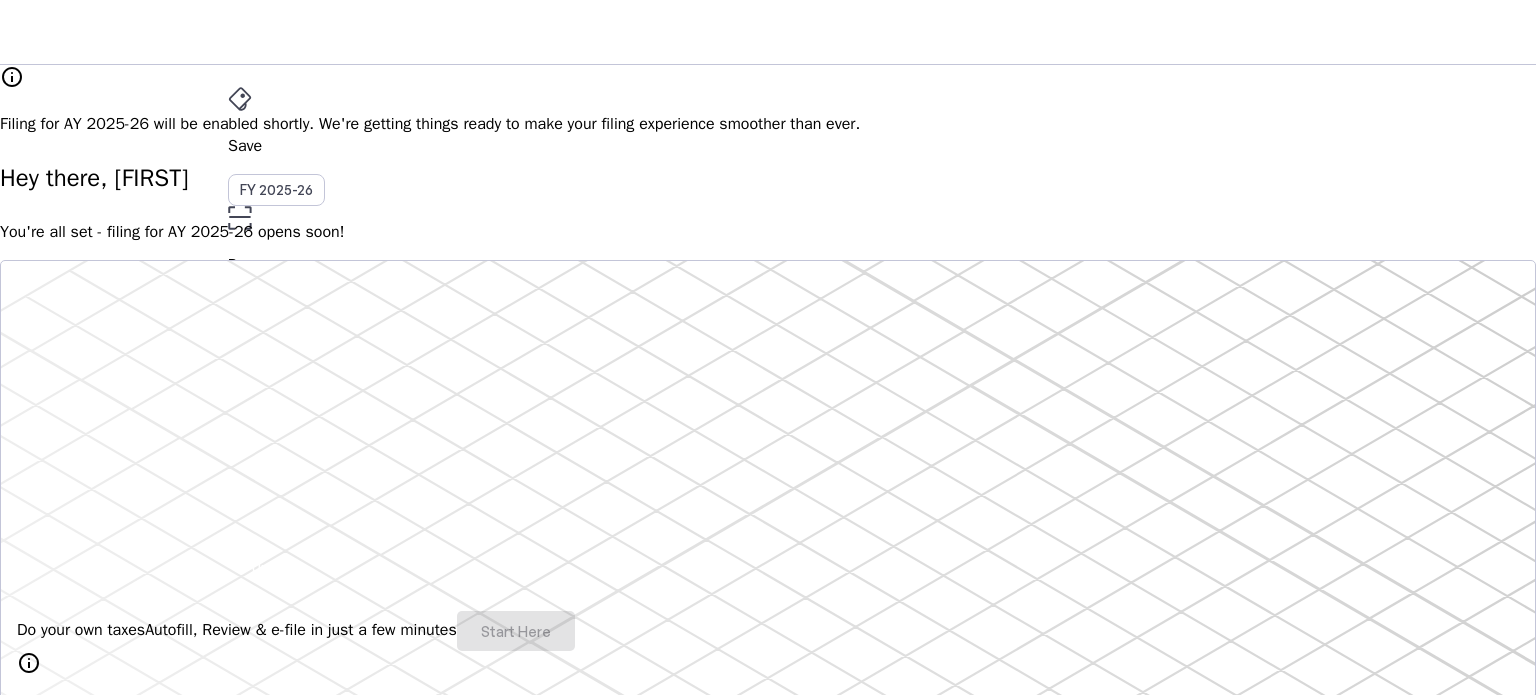 click on "More" at bounding box center [768, 440] 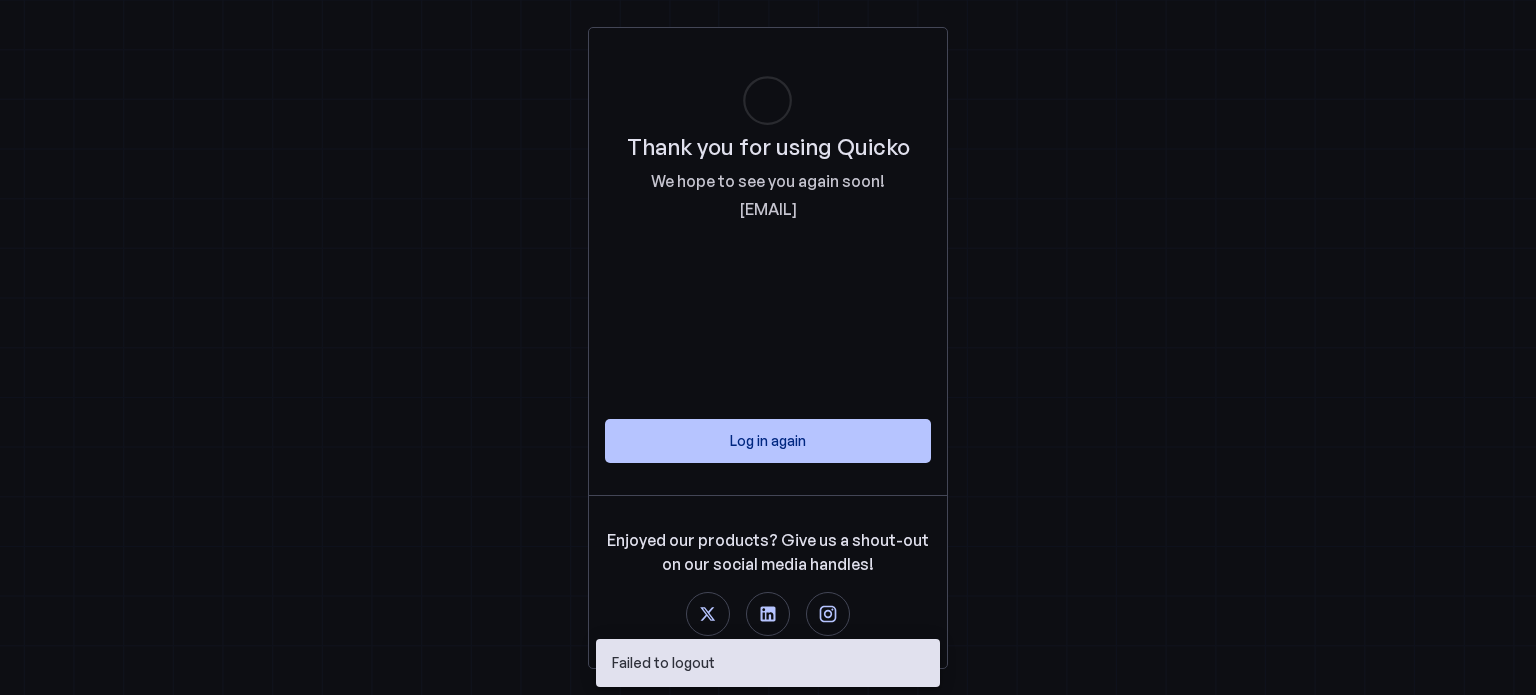 scroll, scrollTop: 0, scrollLeft: 0, axis: both 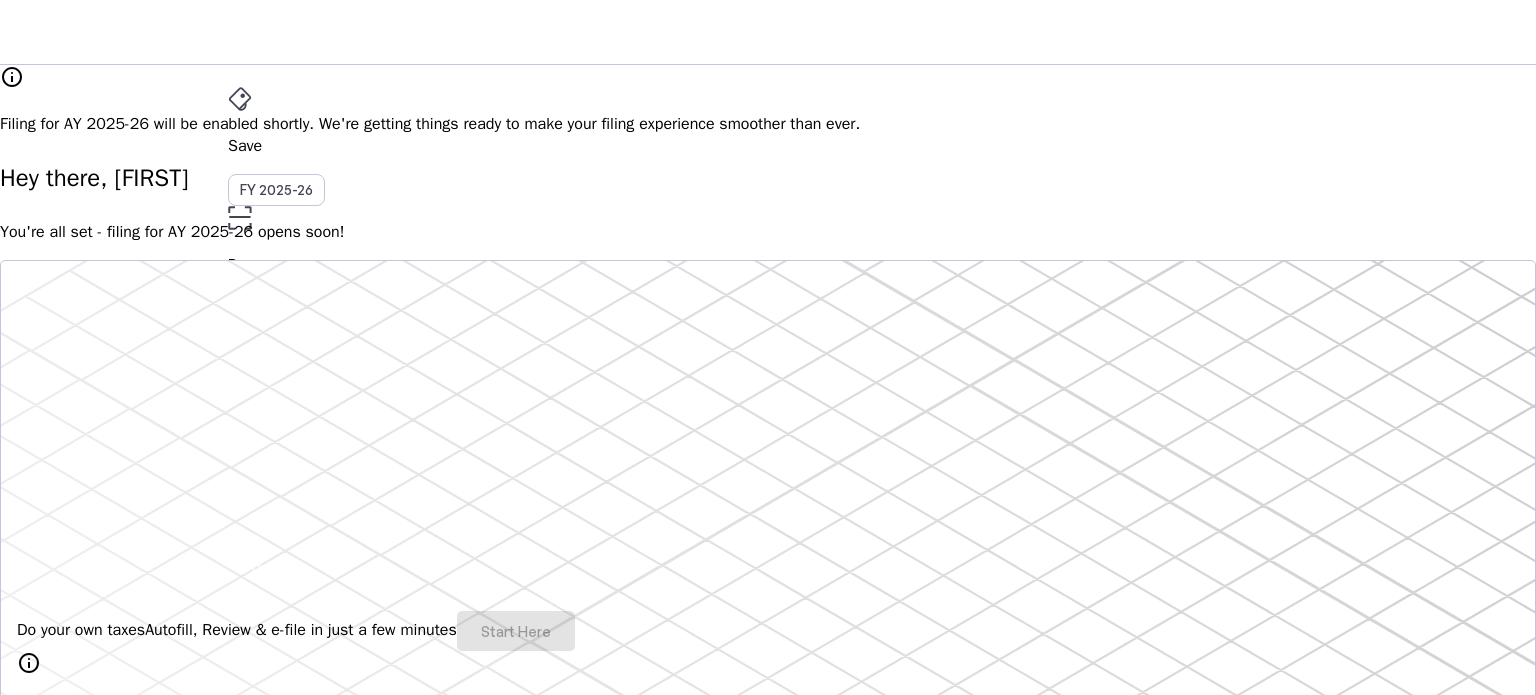 click on "VA" at bounding box center [244, 531] 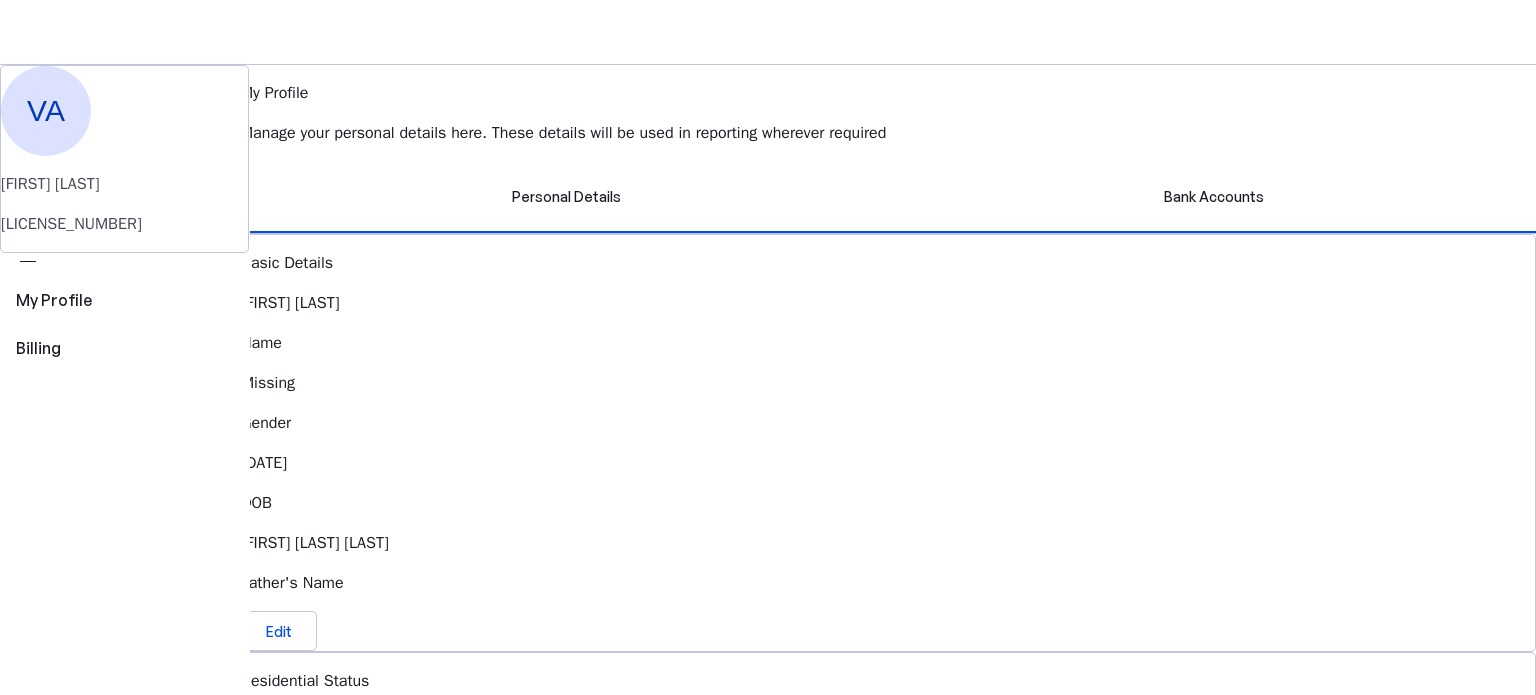 click on "More  arrow_drop_down" at bounding box center (768, 463) 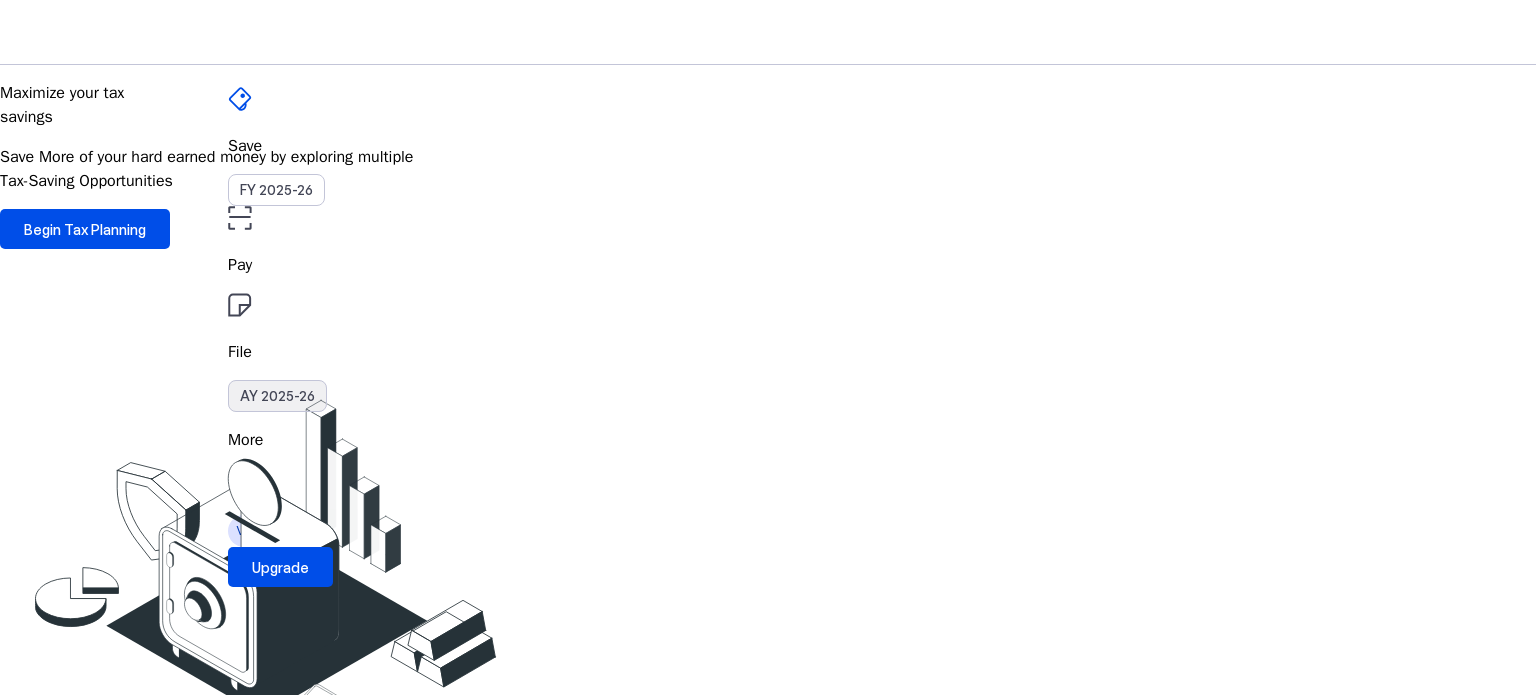 click on "AY 2025-26" at bounding box center [277, 396] 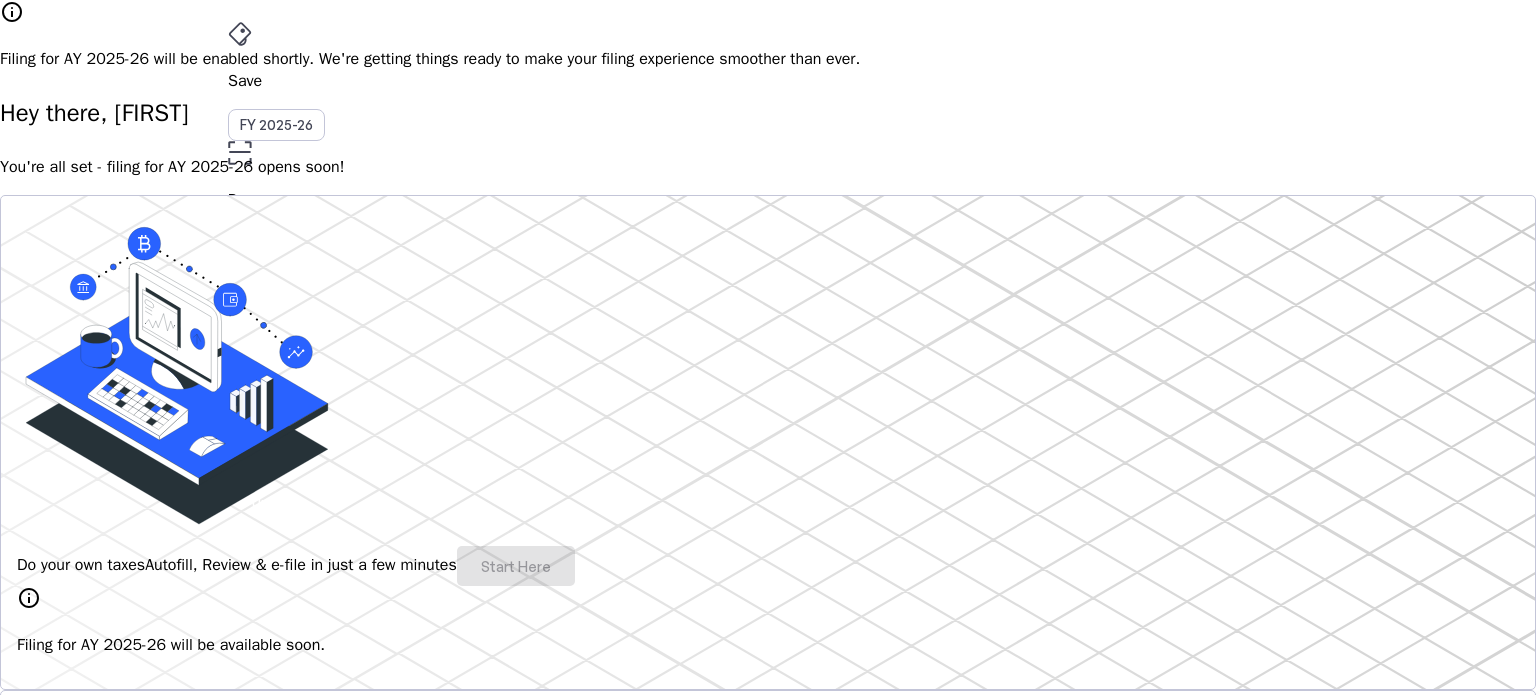 scroll, scrollTop: 0, scrollLeft: 0, axis: both 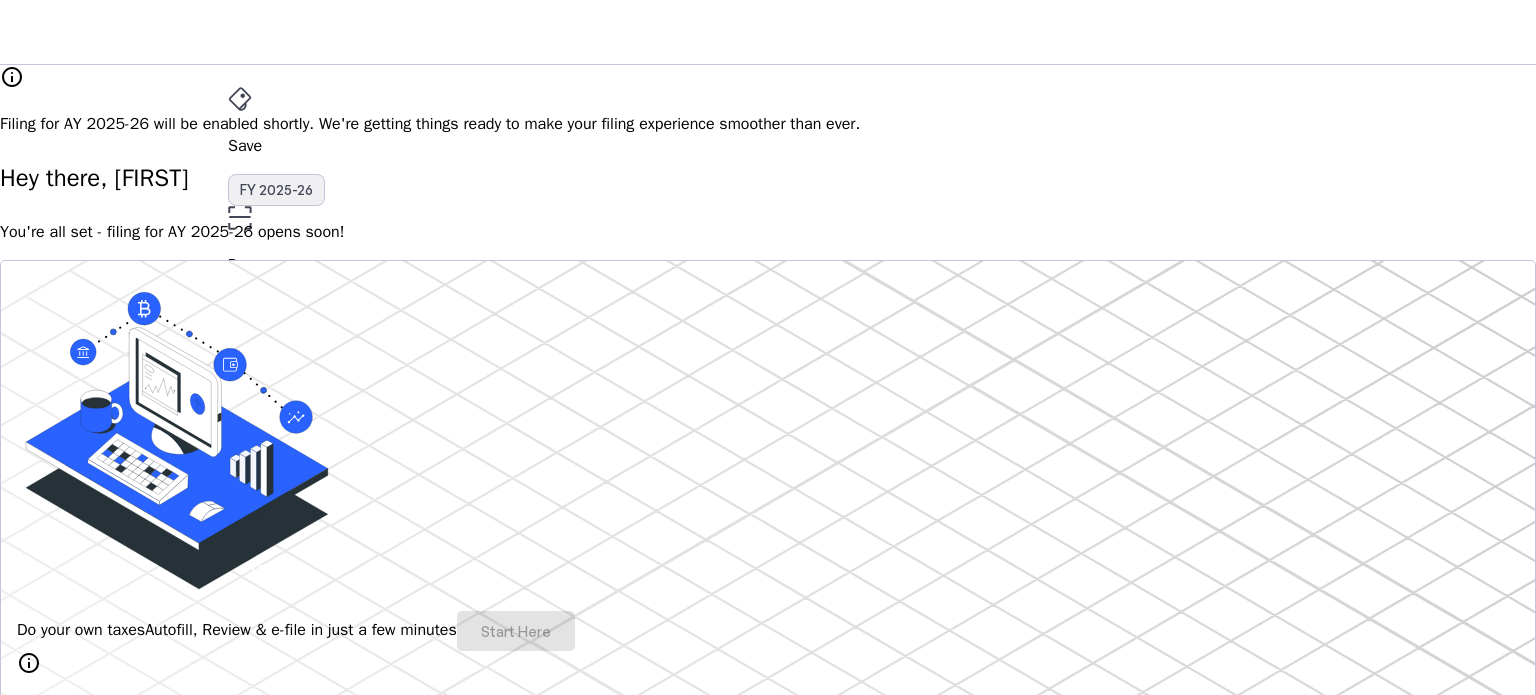 click on "FY 2025-26" at bounding box center (276, 190) 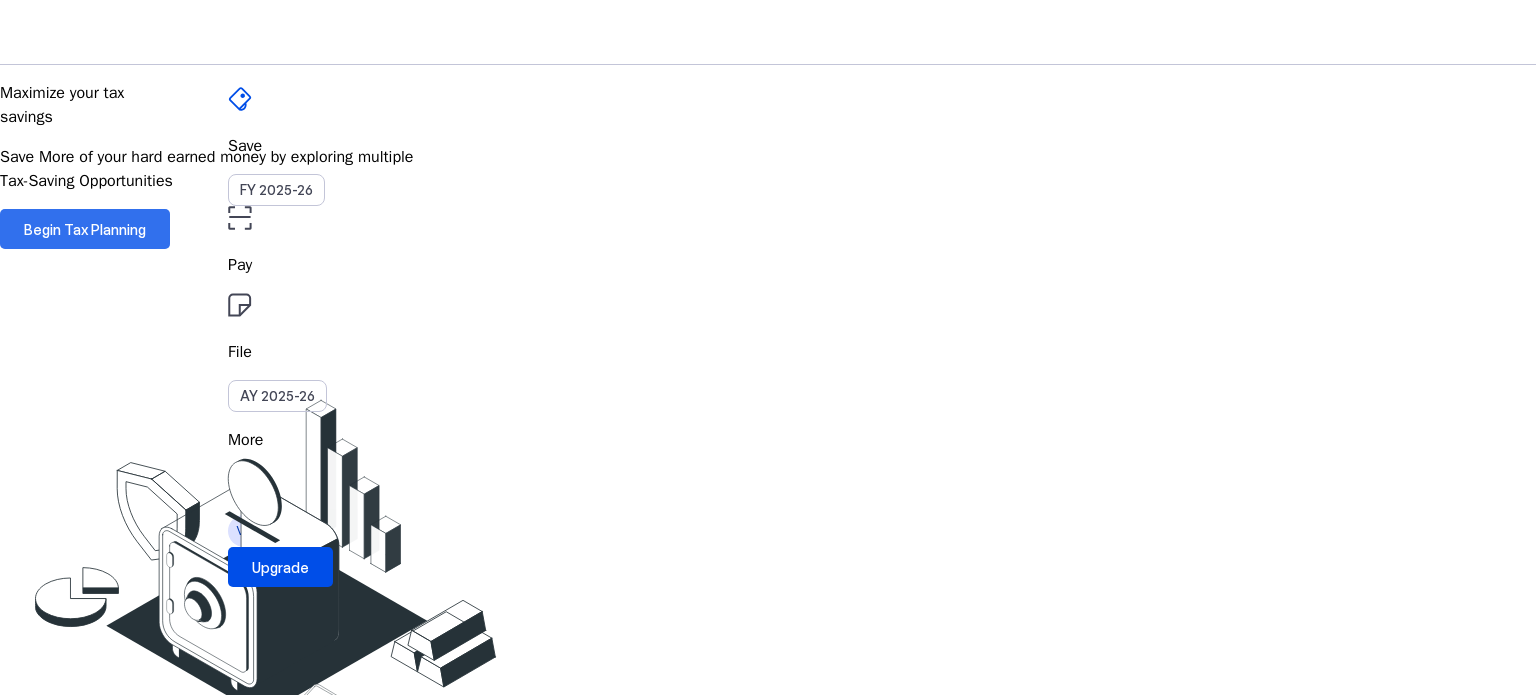 click at bounding box center [85, 229] 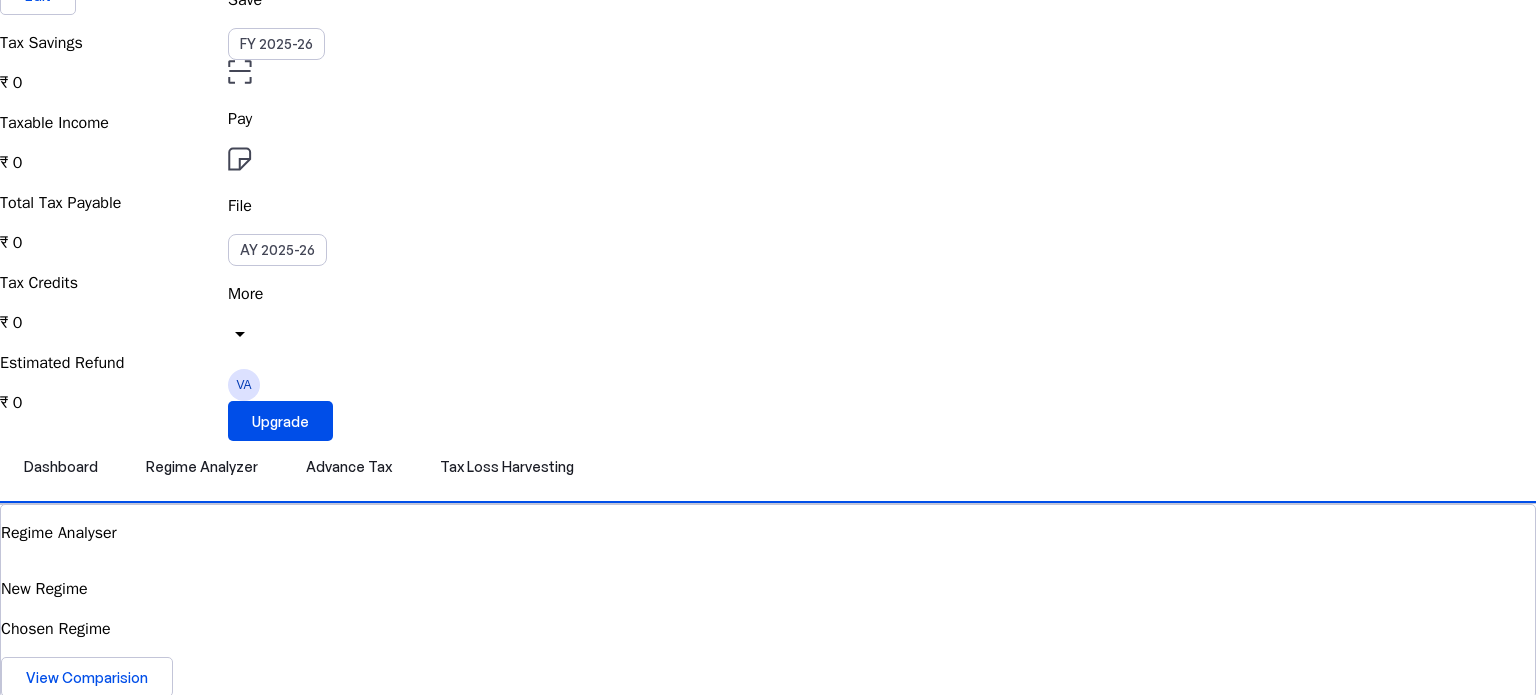 scroll, scrollTop: 141, scrollLeft: 0, axis: vertical 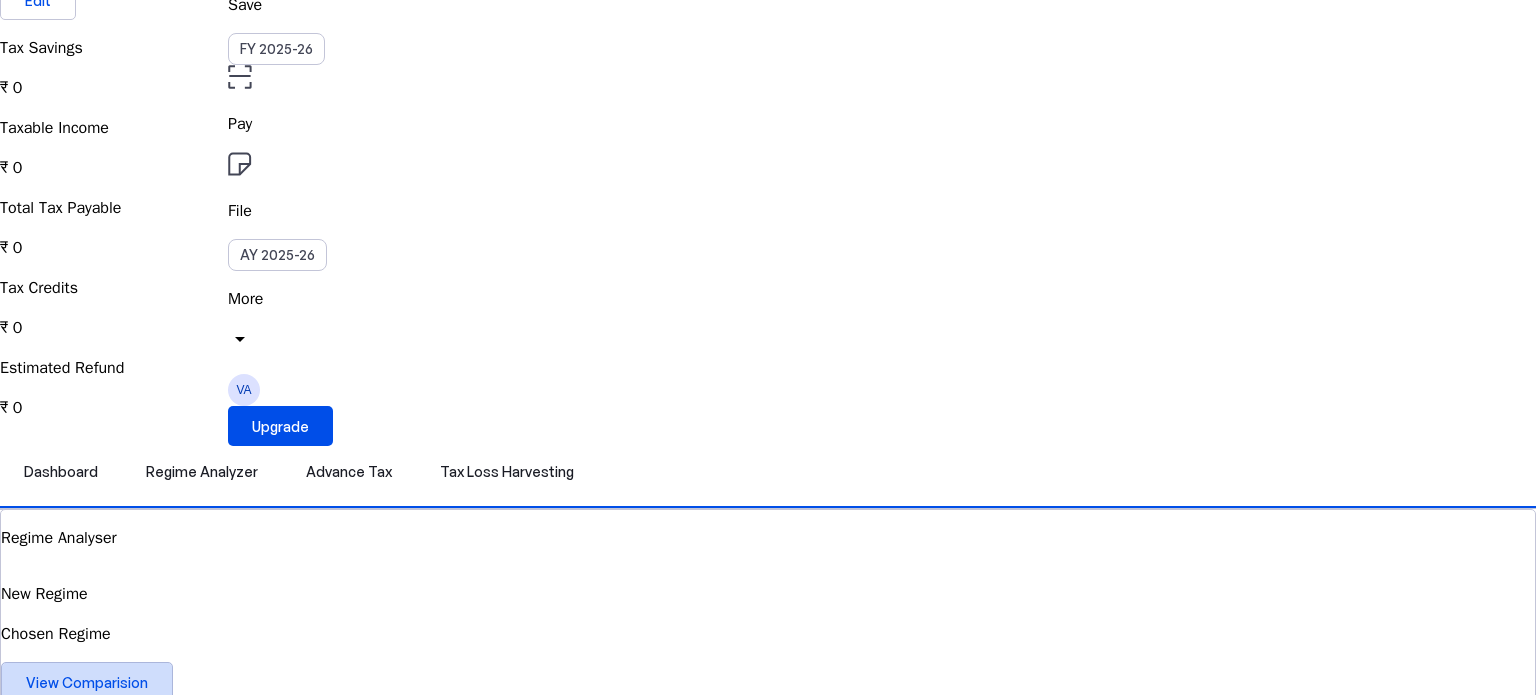 click at bounding box center (87, 682) 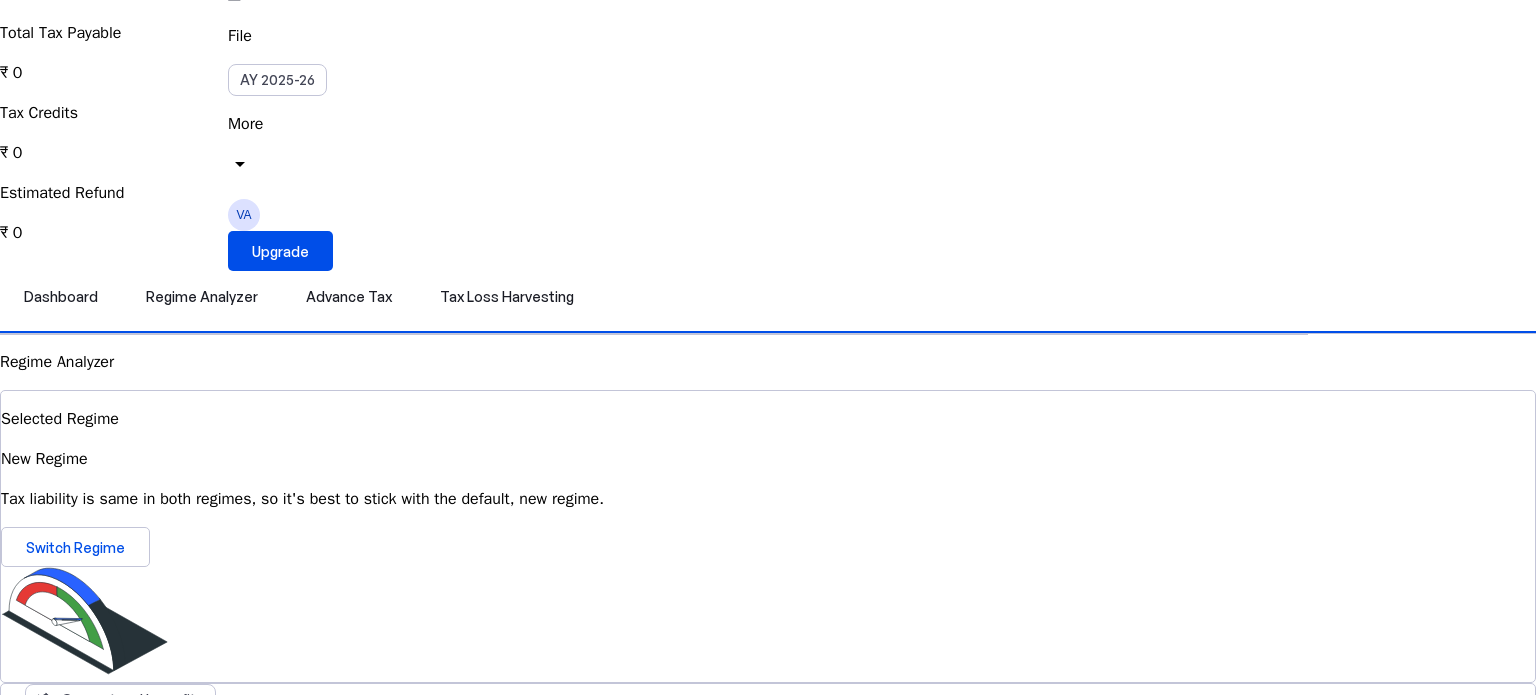 scroll, scrollTop: 316, scrollLeft: 0, axis: vertical 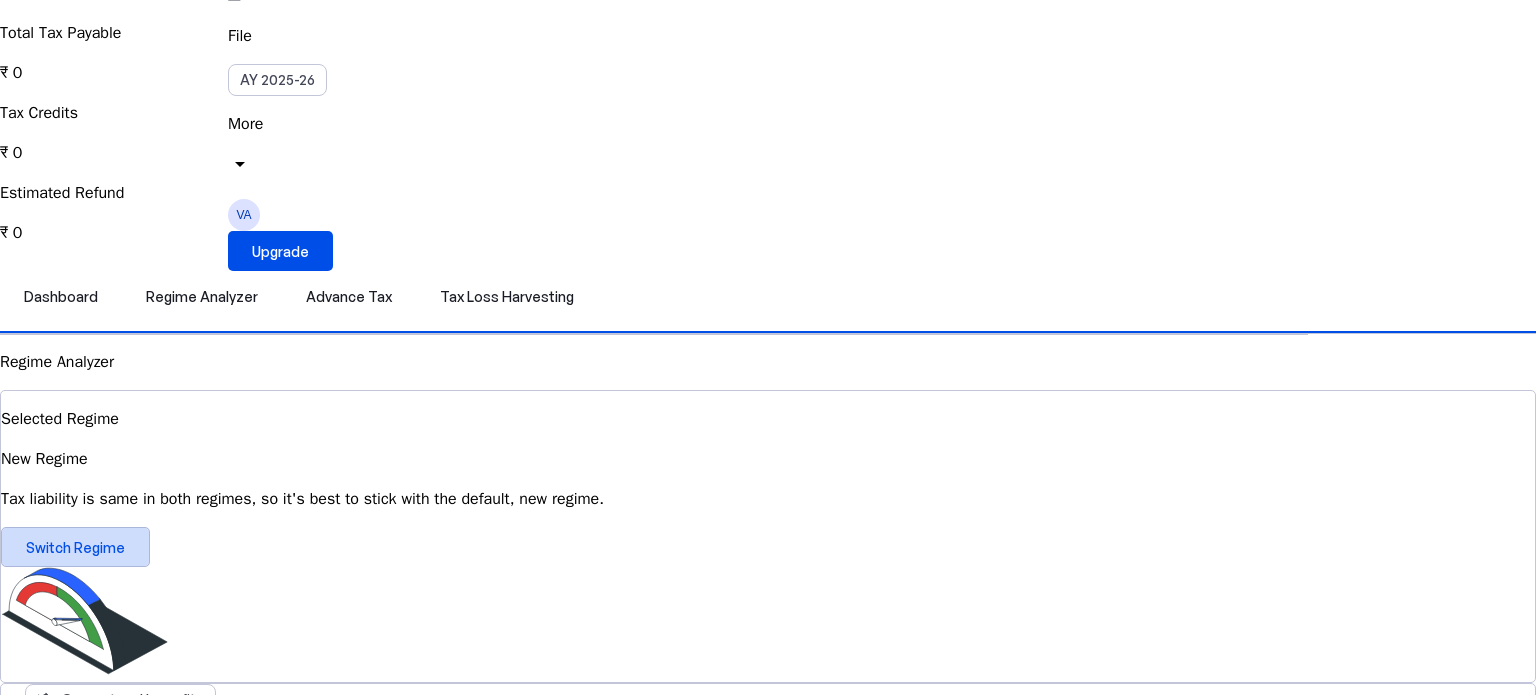 click on "Switch Regime" at bounding box center (75, 547) 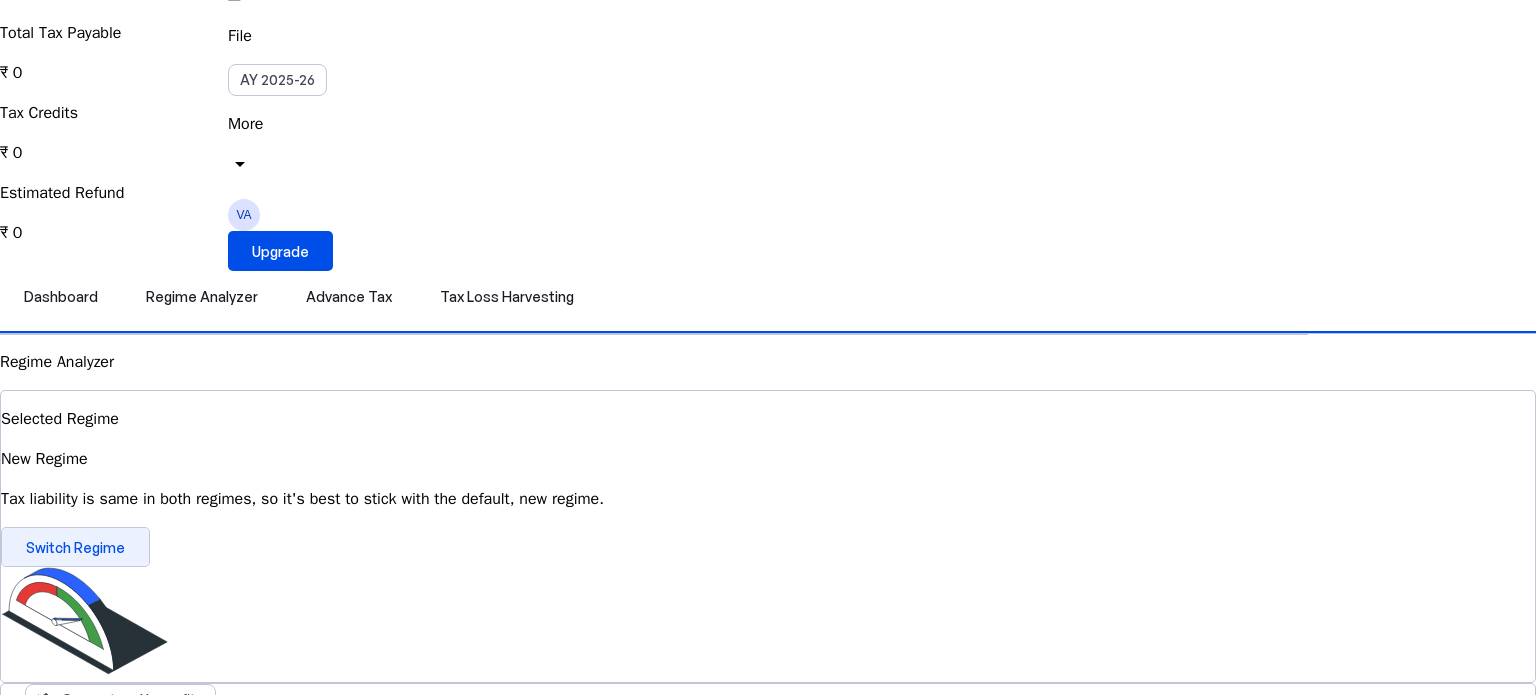 scroll, scrollTop: 0, scrollLeft: 0, axis: both 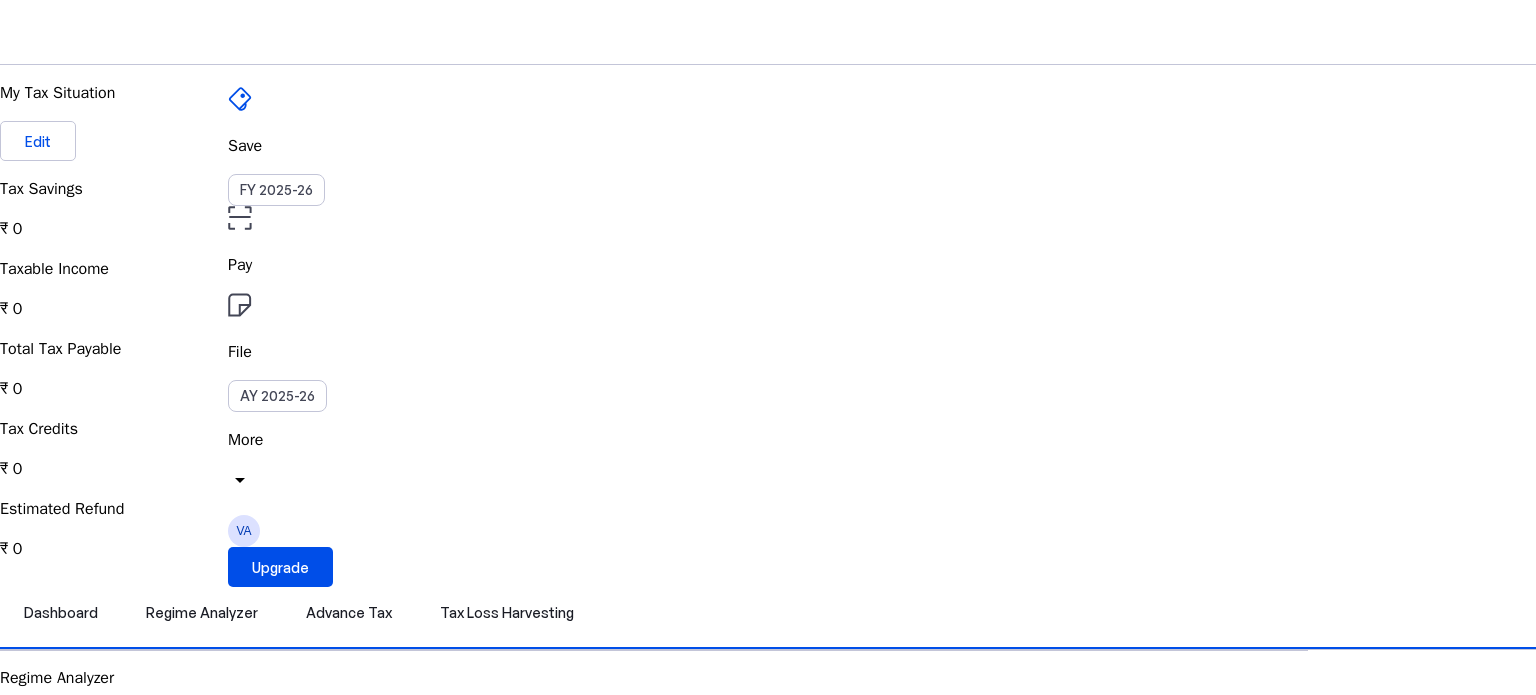 click at bounding box center (62, 2980) 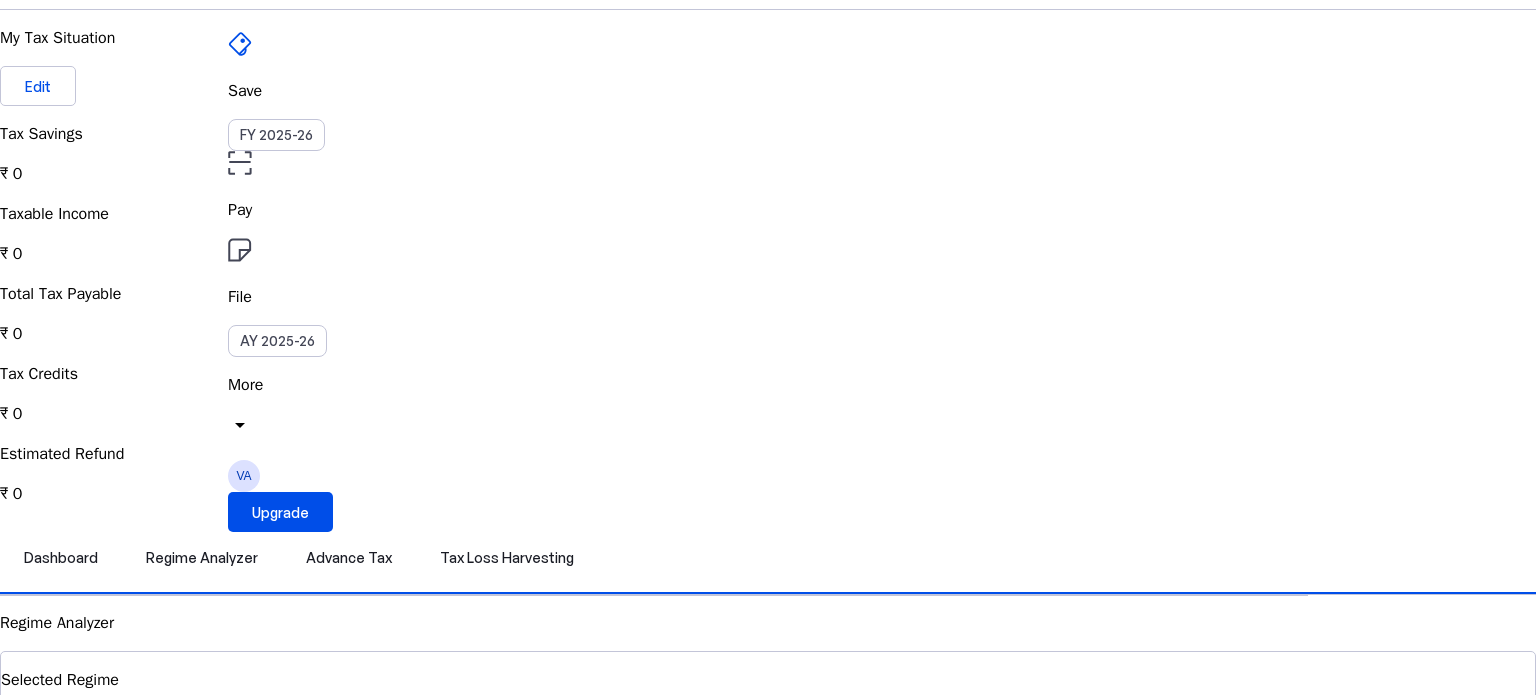 scroll, scrollTop: 54, scrollLeft: 0, axis: vertical 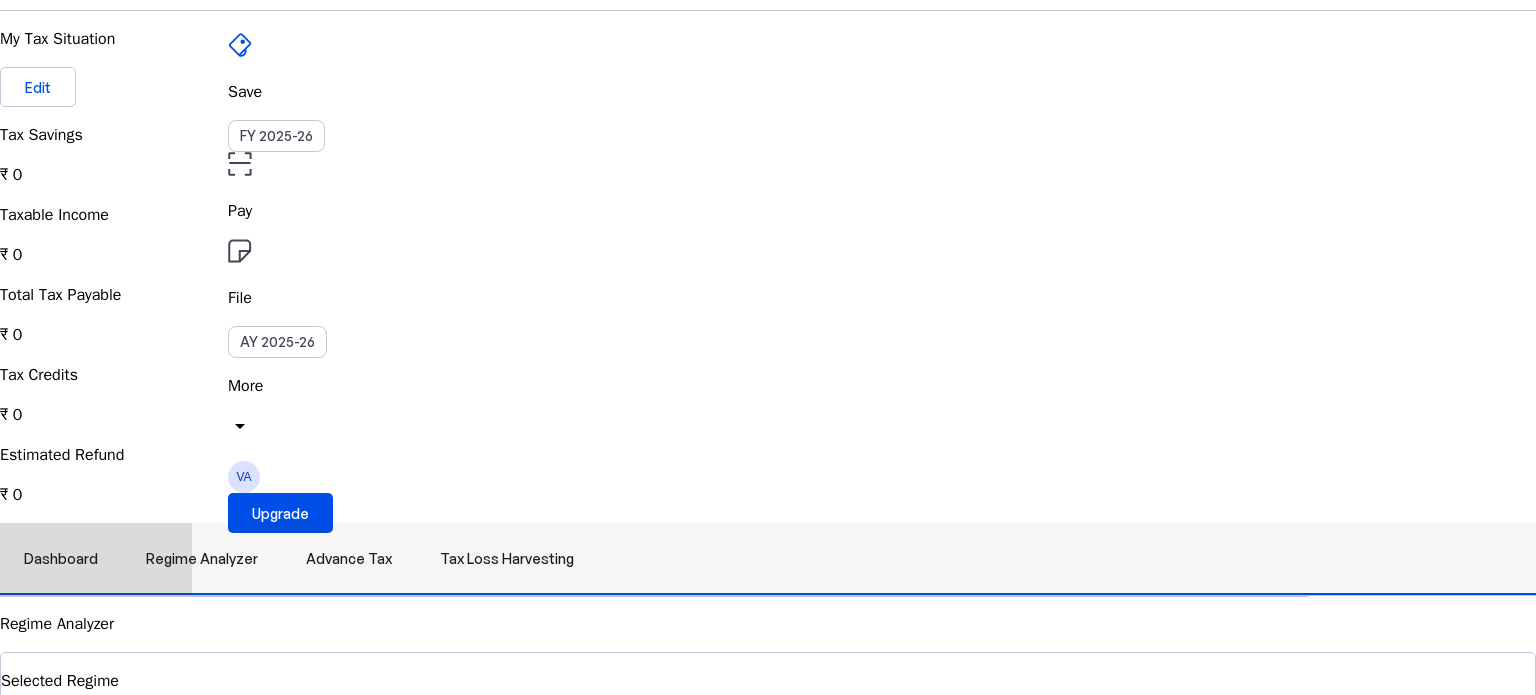 click on "Advance Tax" at bounding box center [349, 559] 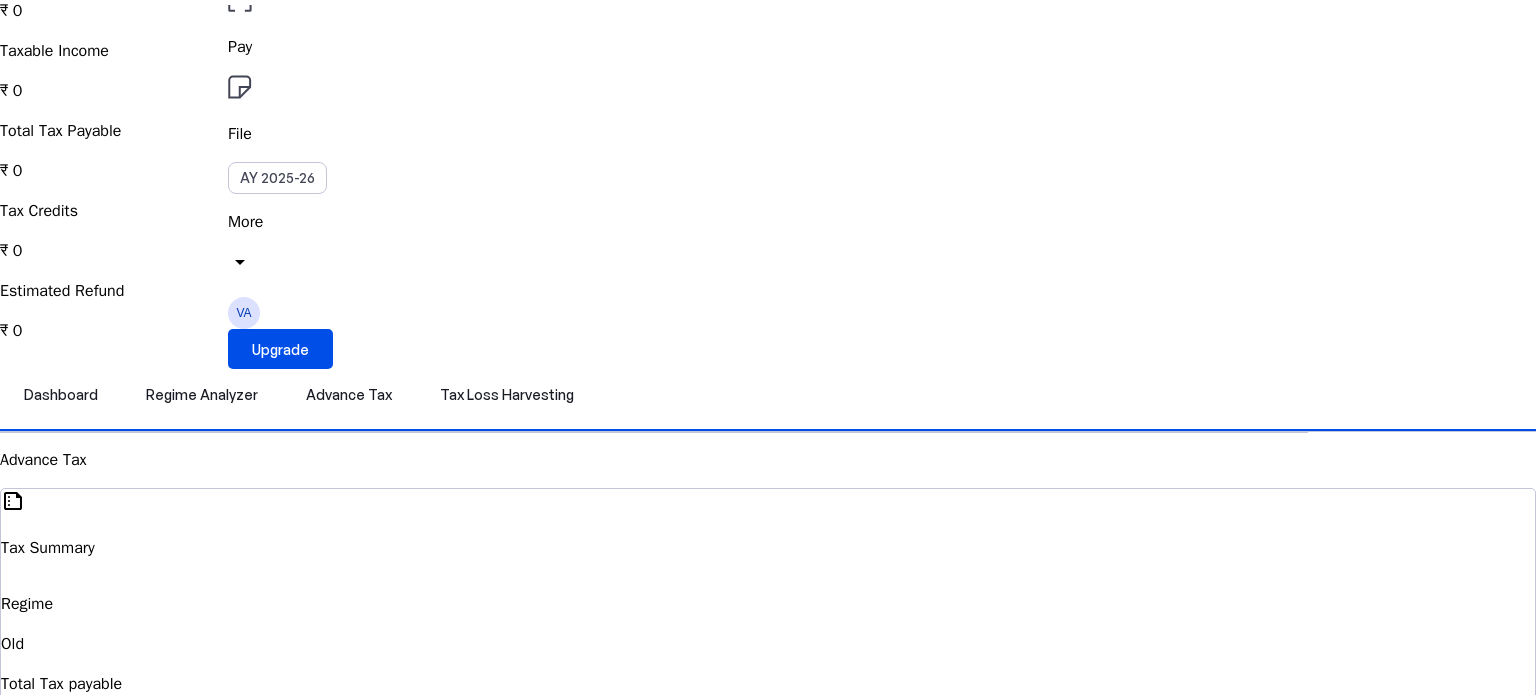 scroll, scrollTop: 0, scrollLeft: 0, axis: both 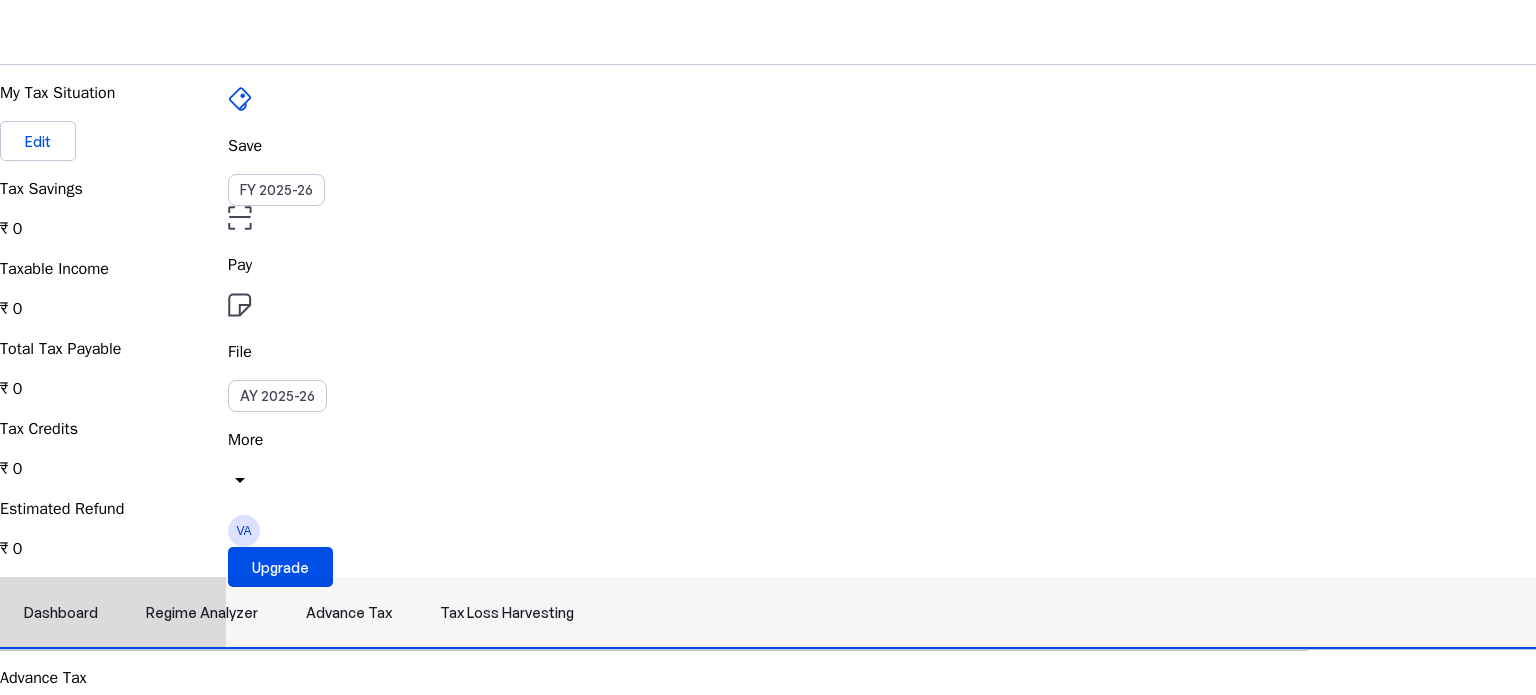 click on "Dashboard" at bounding box center [61, 613] 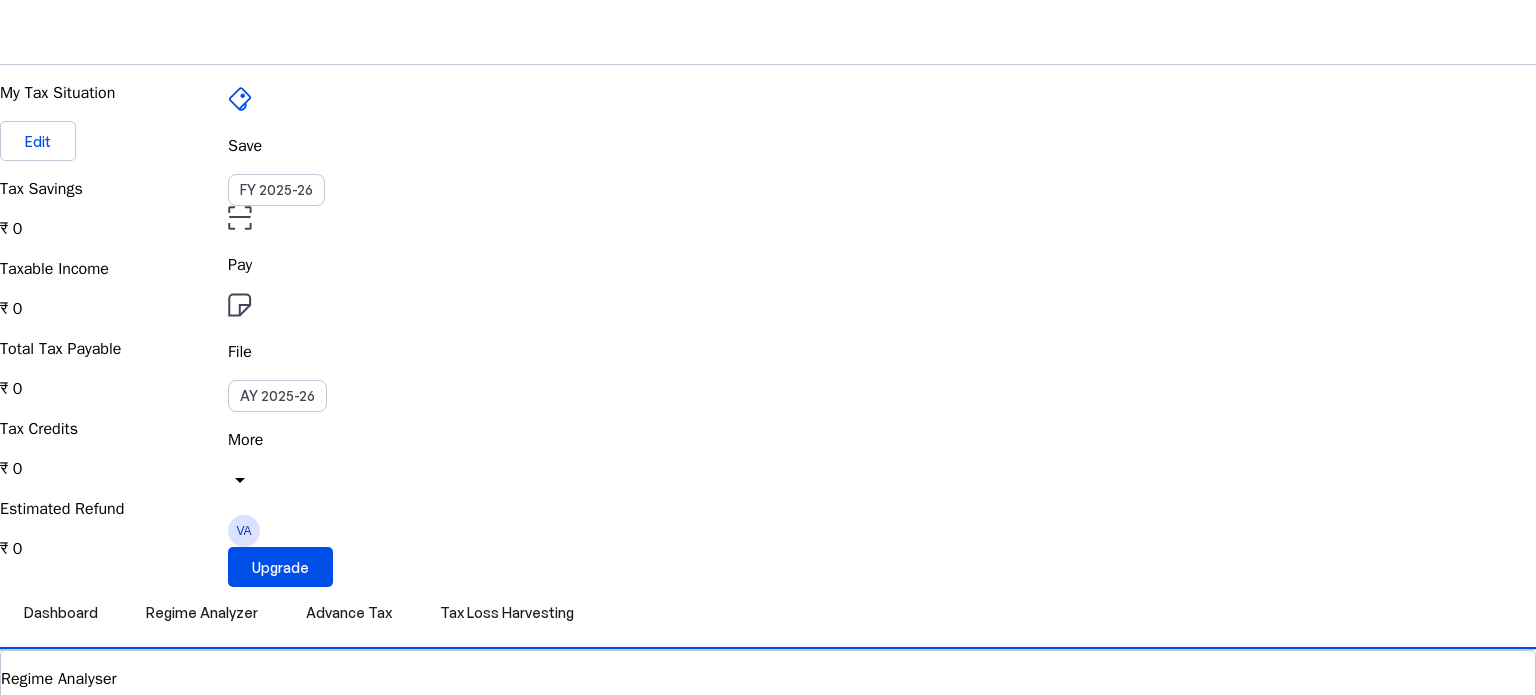 click on "More" at bounding box center [768, 440] 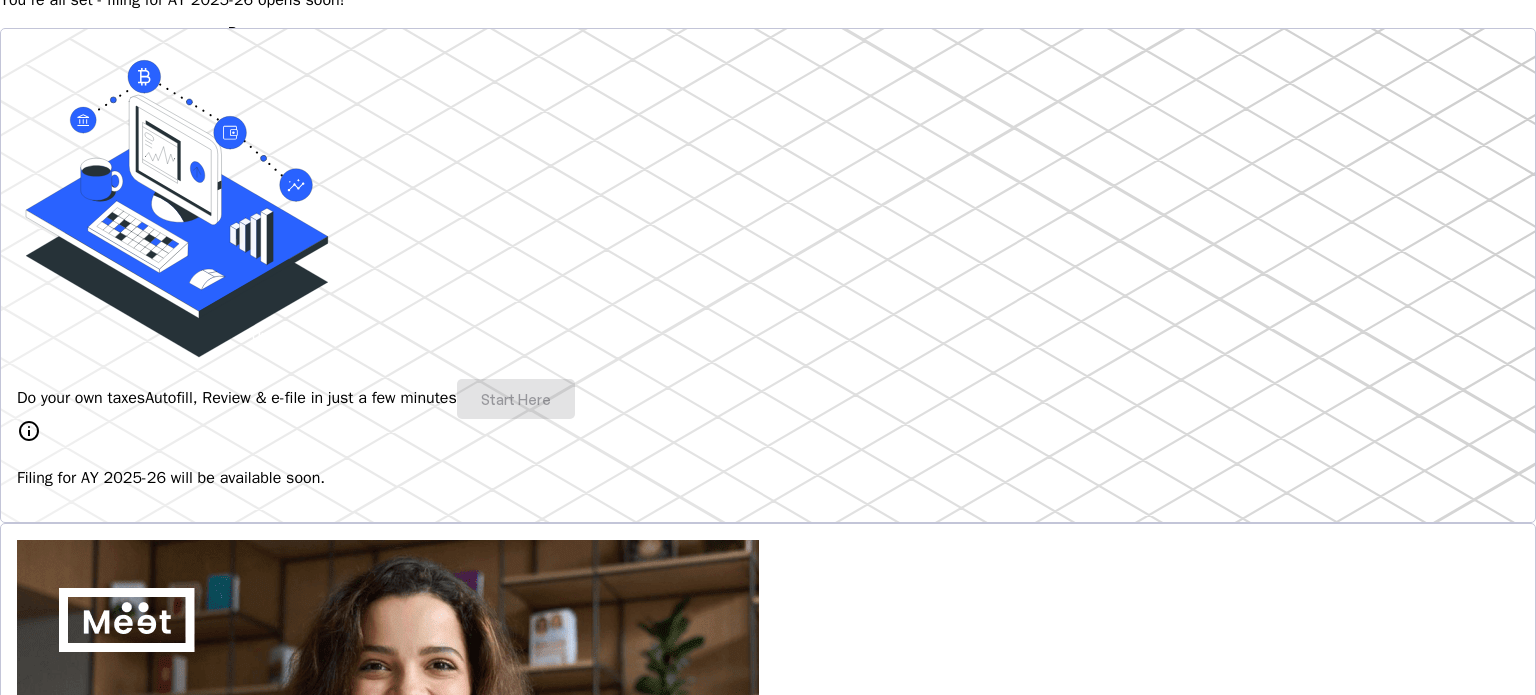 scroll, scrollTop: 234, scrollLeft: 0, axis: vertical 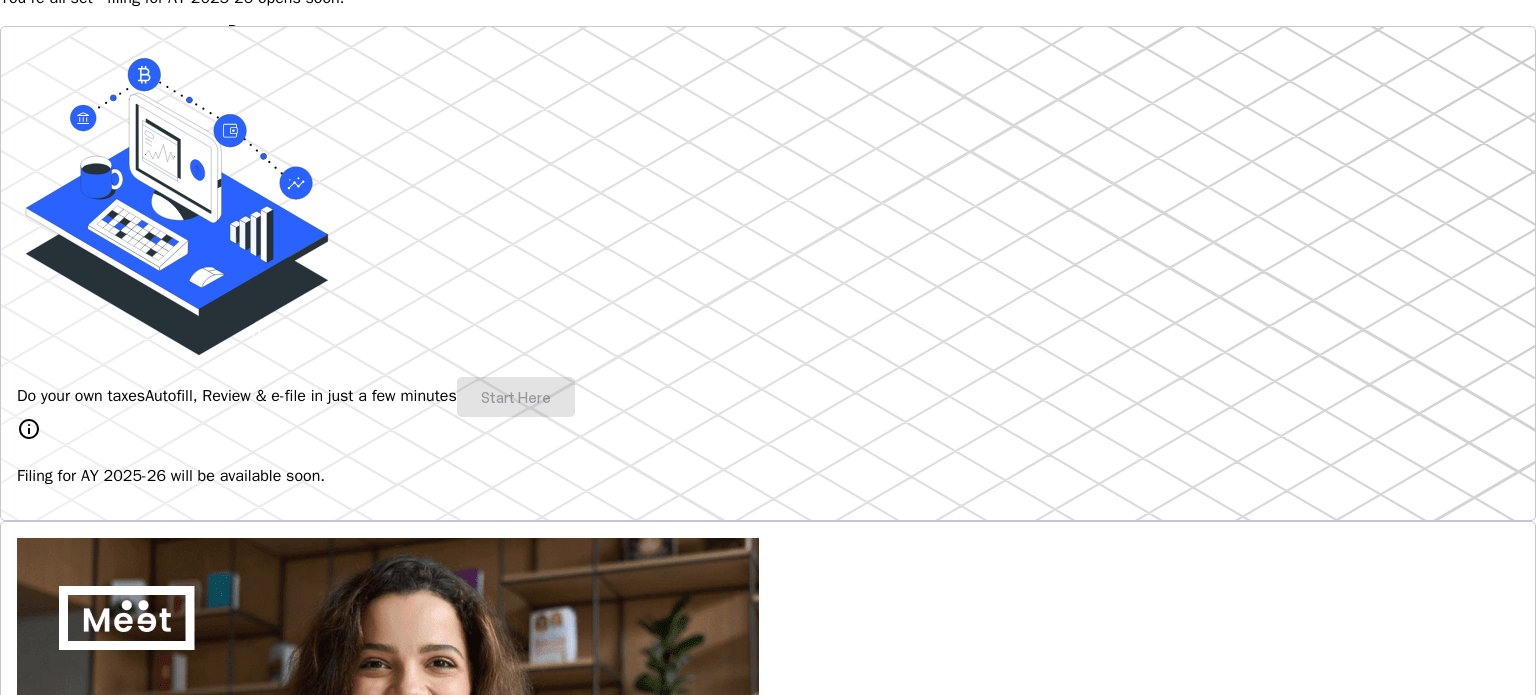 click on "Do your own taxes   Autofill, Review & e-file in just a few minutes   Start Here" at bounding box center (768, 397) 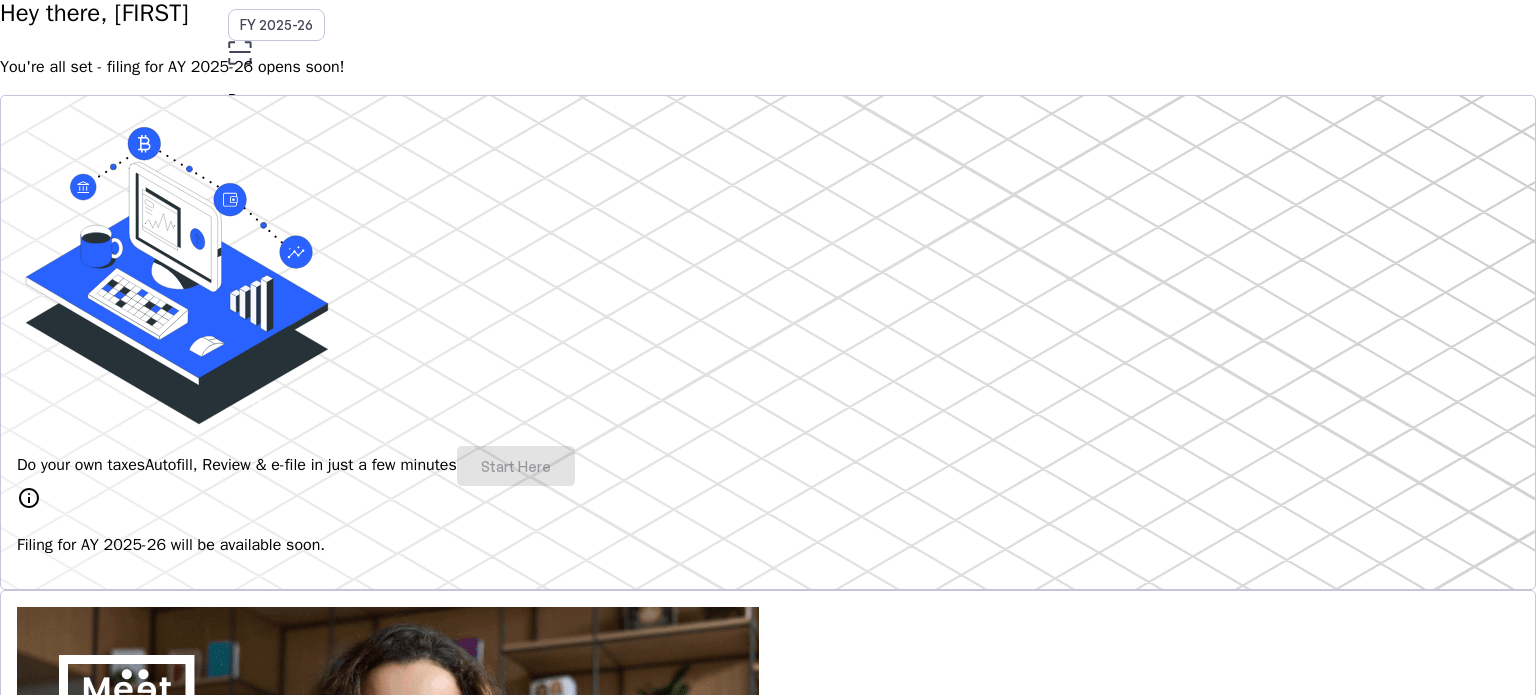 scroll, scrollTop: 0, scrollLeft: 0, axis: both 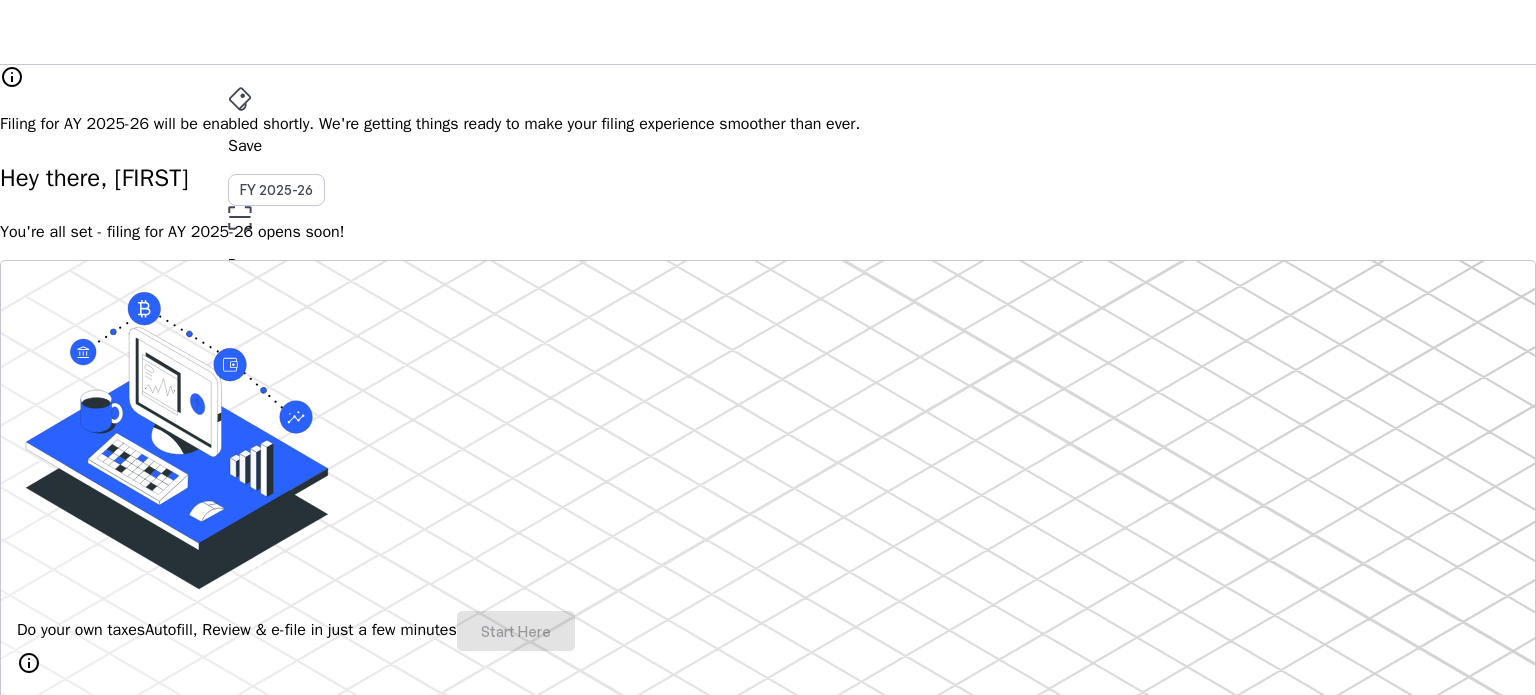 click on "Save" at bounding box center [768, 146] 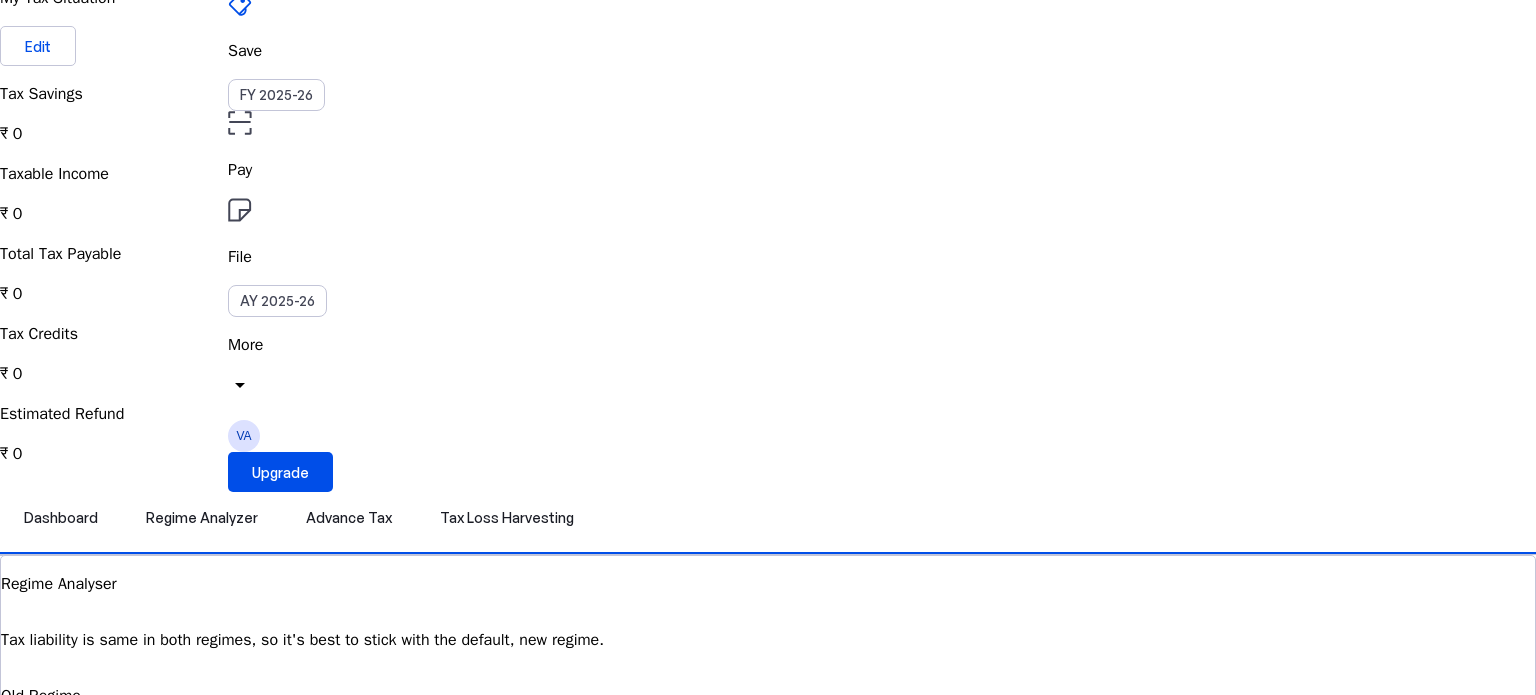scroll, scrollTop: 0, scrollLeft: 0, axis: both 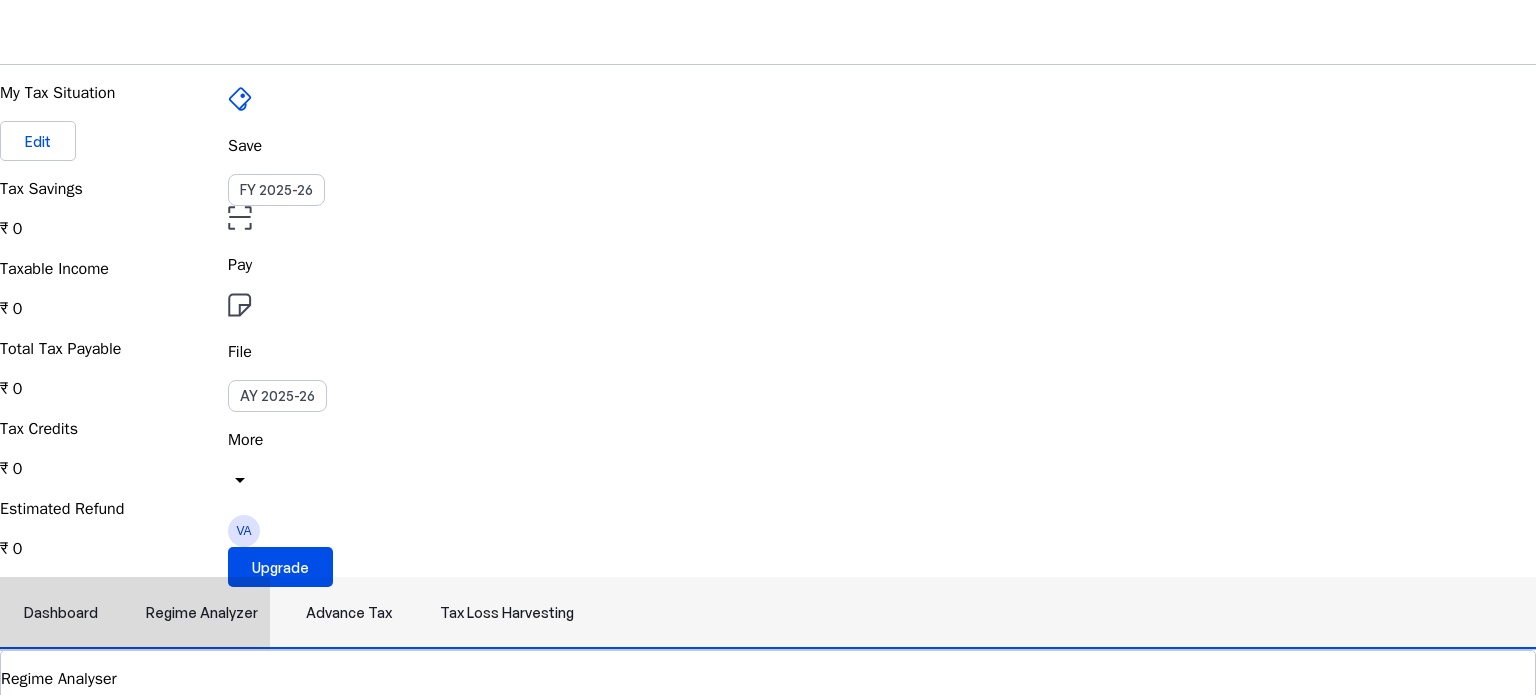 click on "Tax Loss Harvesting" at bounding box center [507, 613] 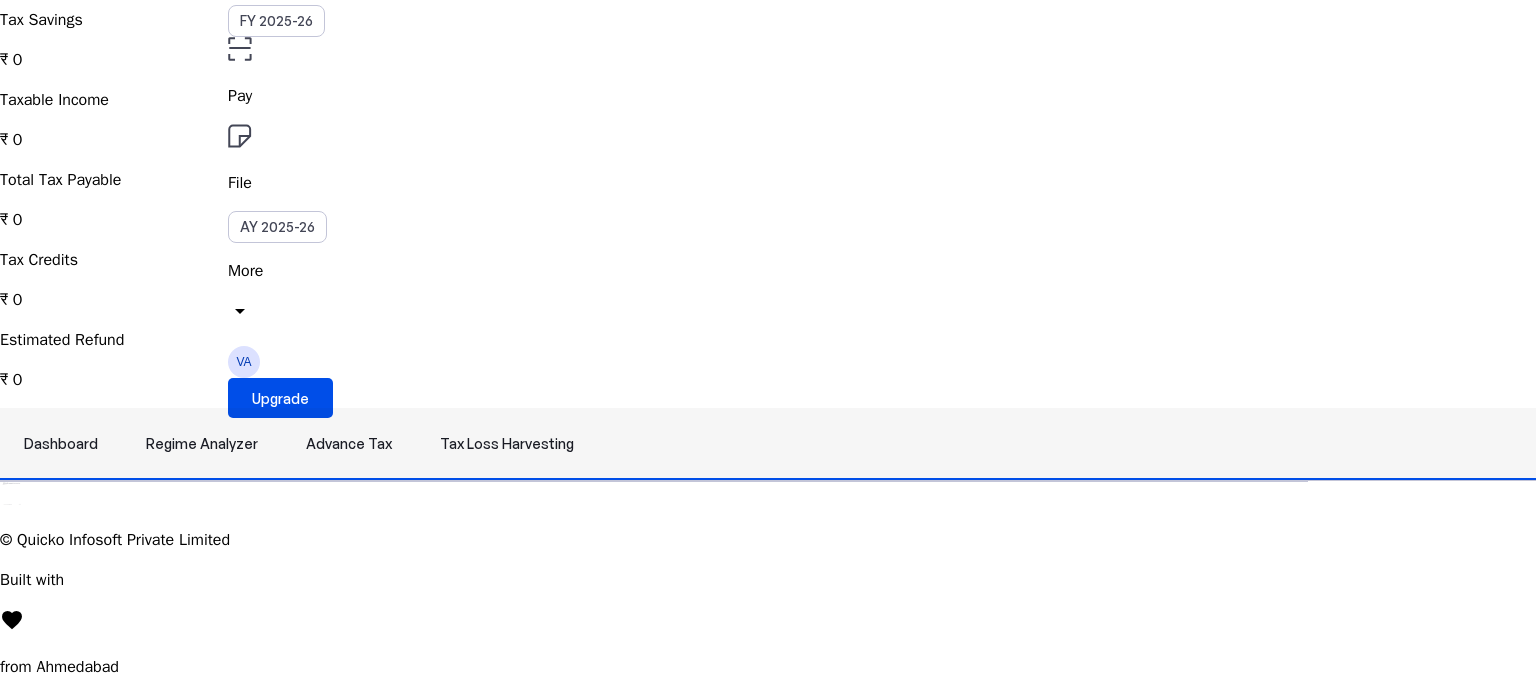 scroll, scrollTop: 0, scrollLeft: 0, axis: both 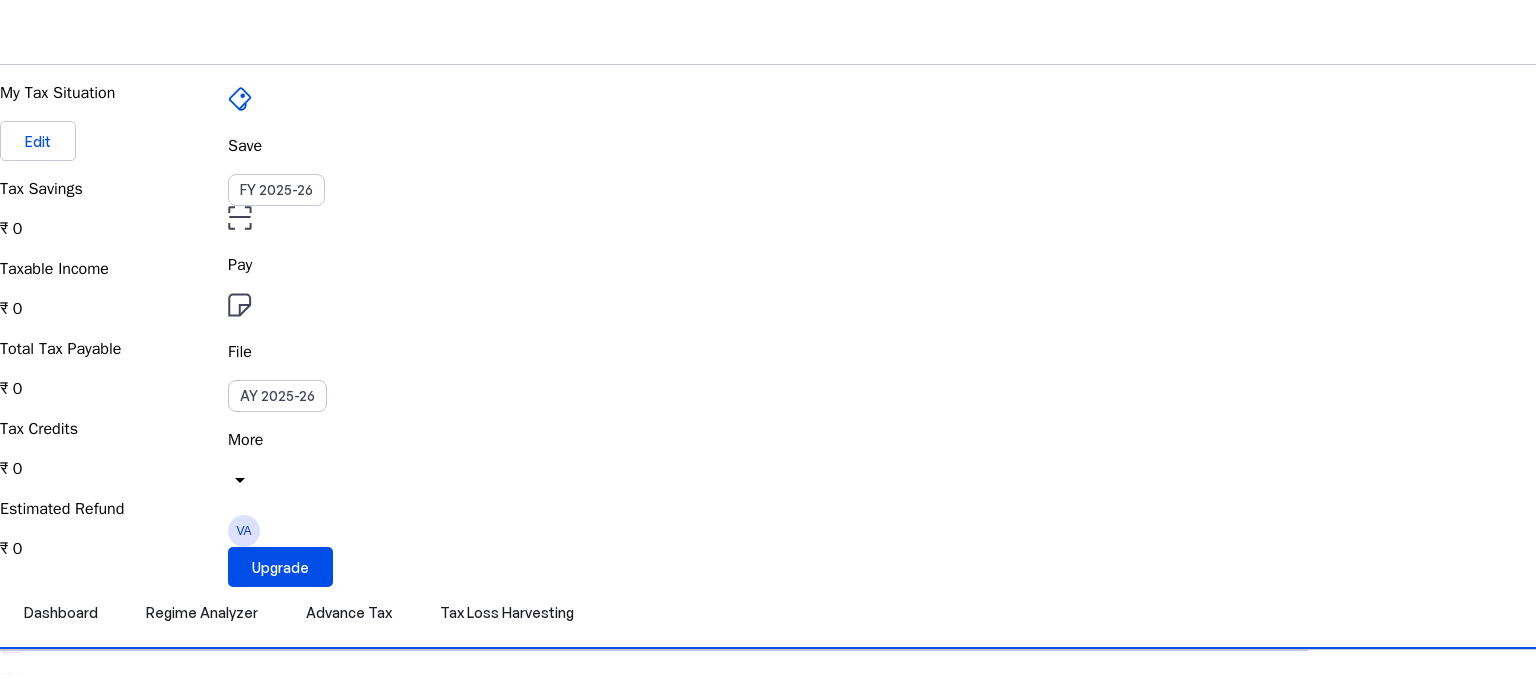 click on "Save" at bounding box center (768, 146) 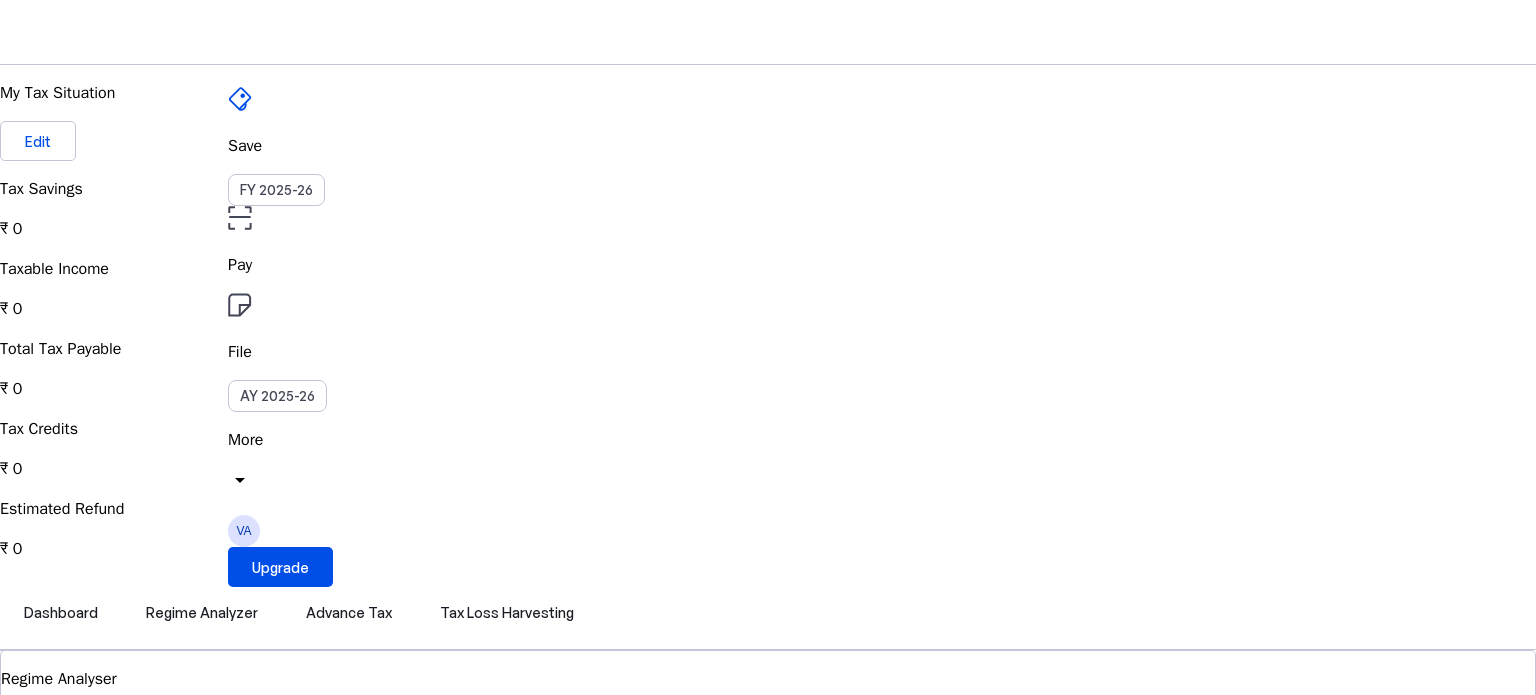 click on "Save" at bounding box center [768, 146] 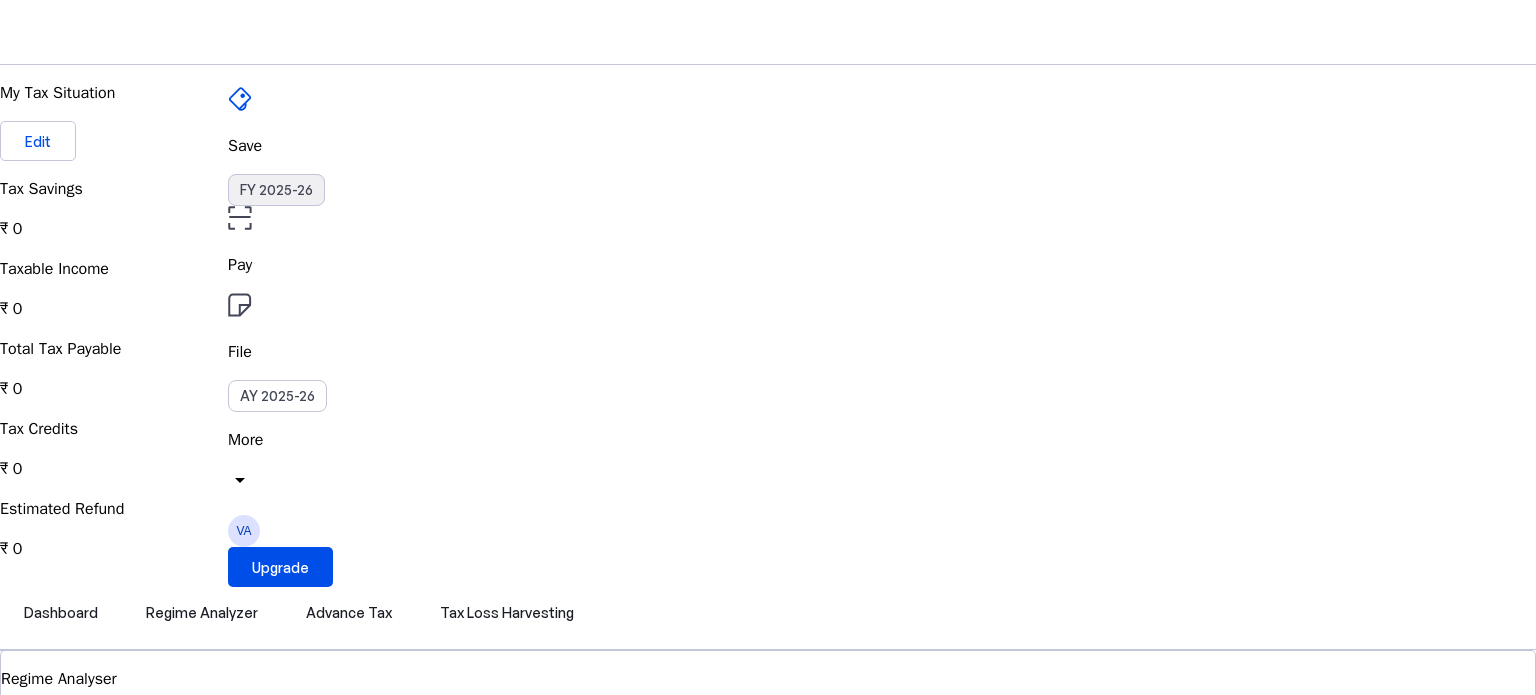 drag, startPoint x: 541, startPoint y: 42, endPoint x: 577, endPoint y: 39, distance: 36.124783 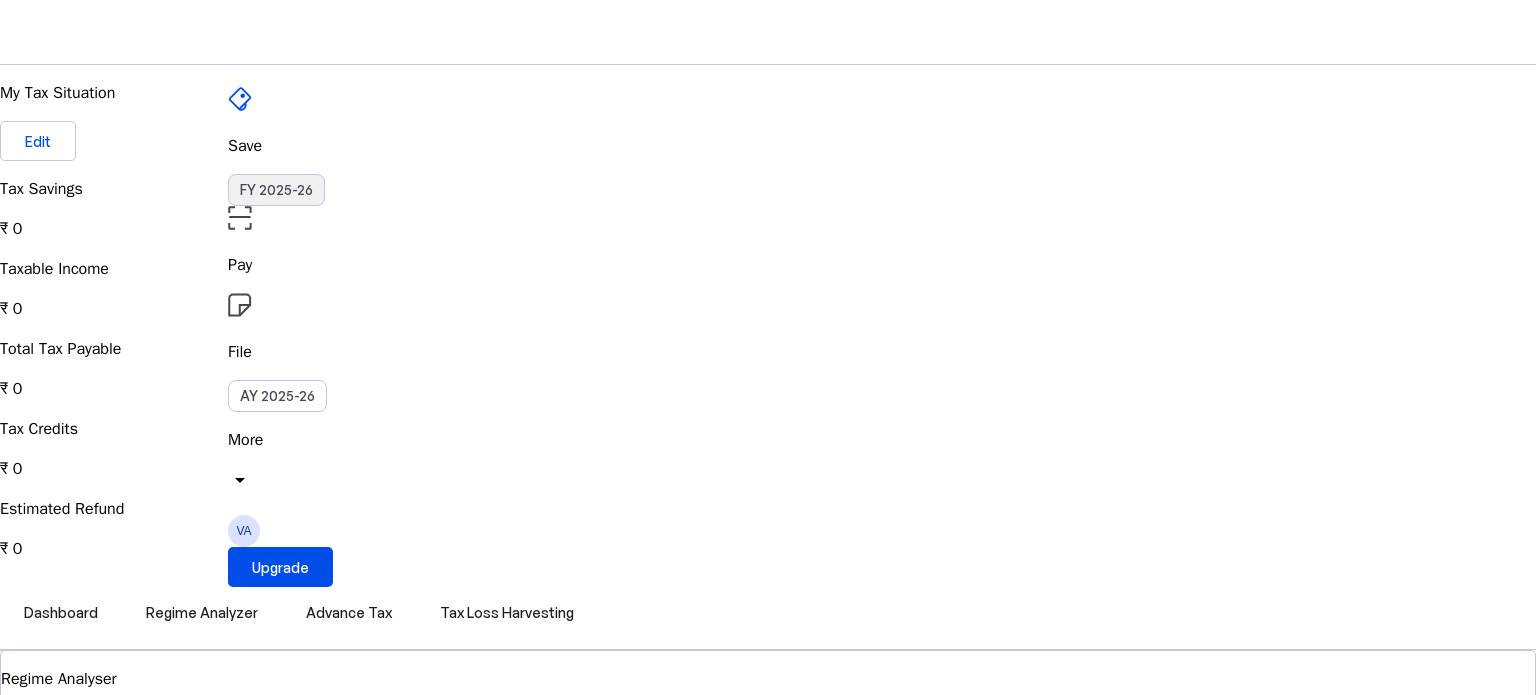 click on "FY 2025-26" at bounding box center (276, 190) 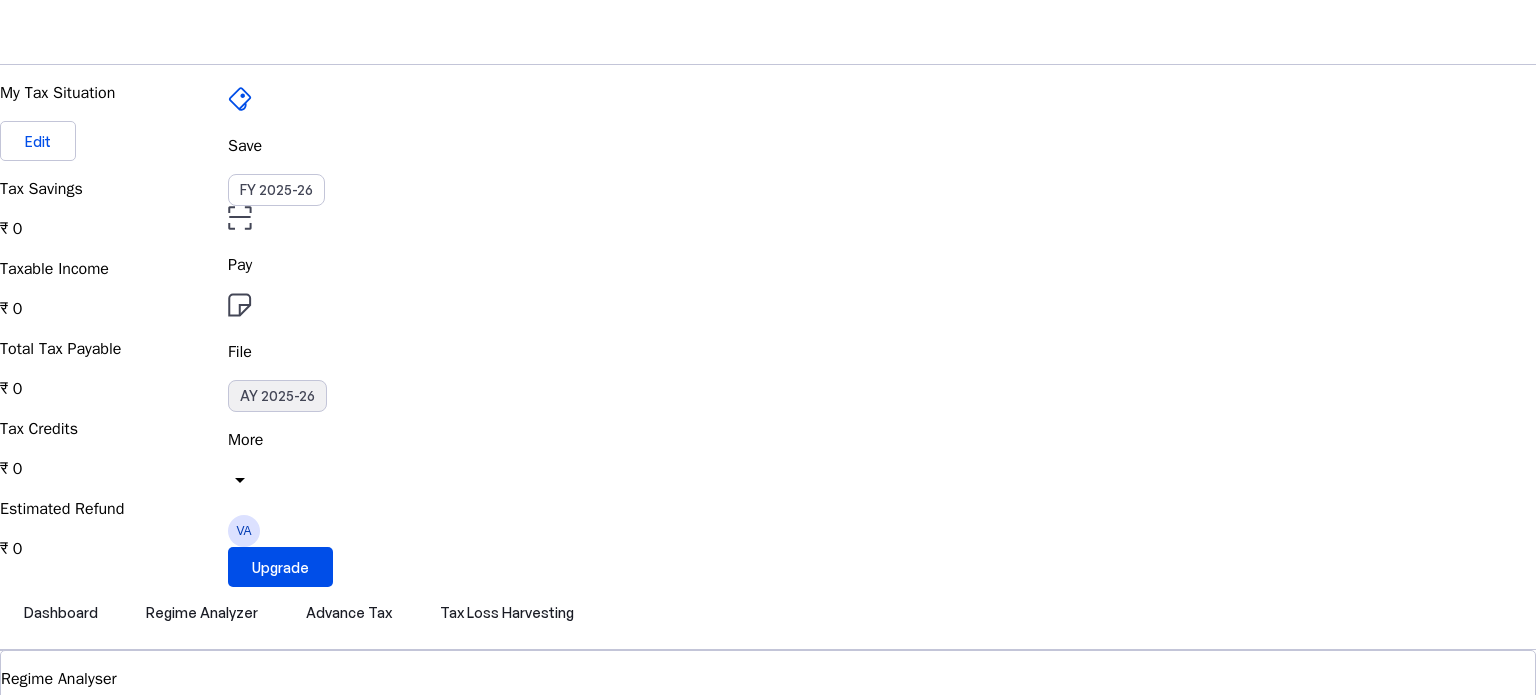 click on "AY 2025-26" at bounding box center (277, 396) 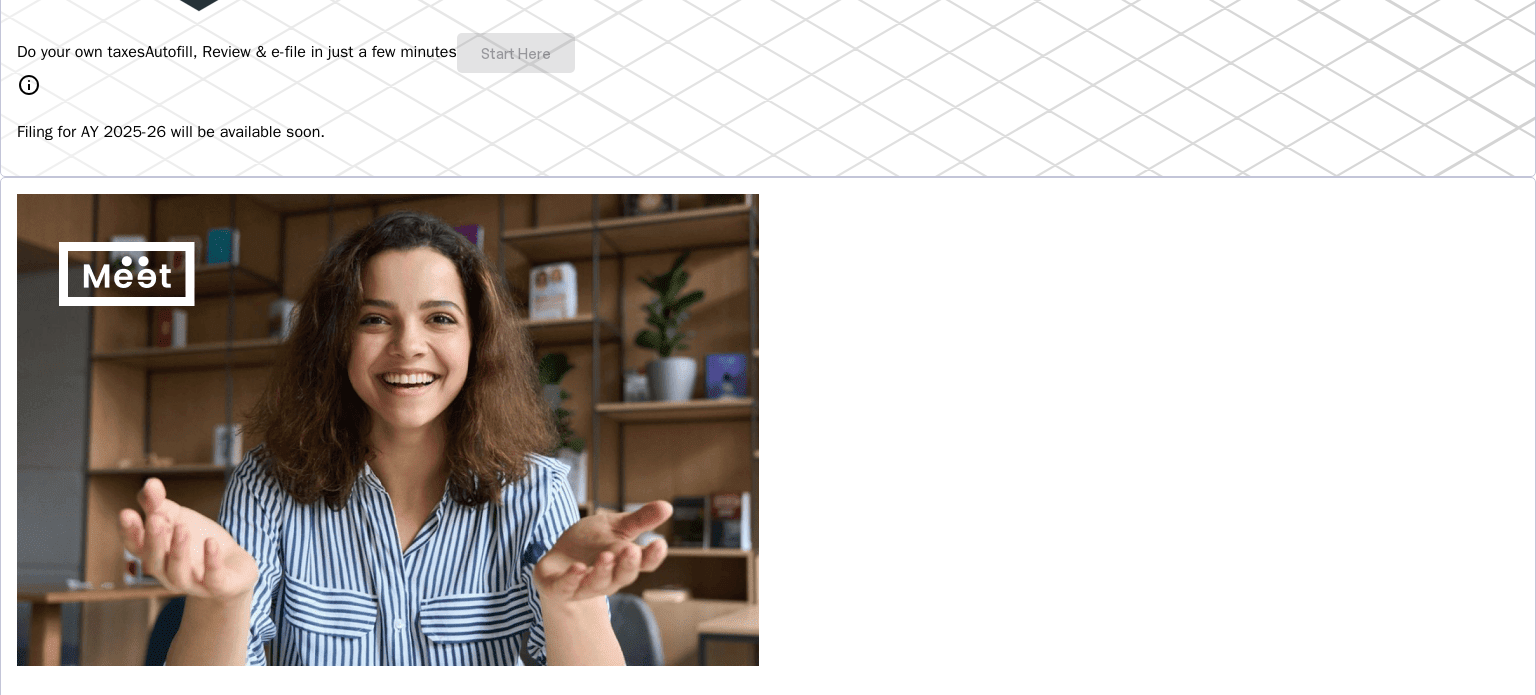 scroll, scrollTop: 579, scrollLeft: 0, axis: vertical 